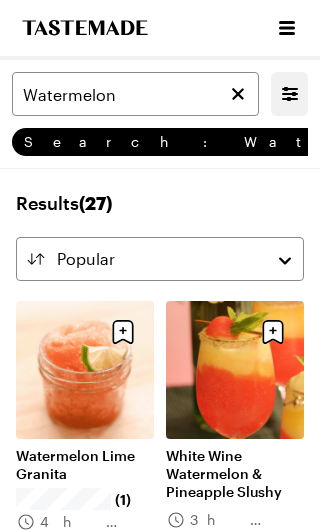 scroll, scrollTop: 0, scrollLeft: 0, axis: both 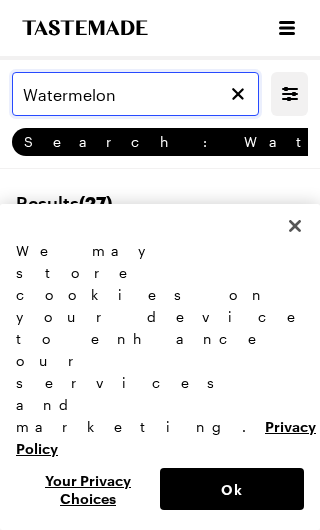 click on "Watermelon" at bounding box center [135, 94] 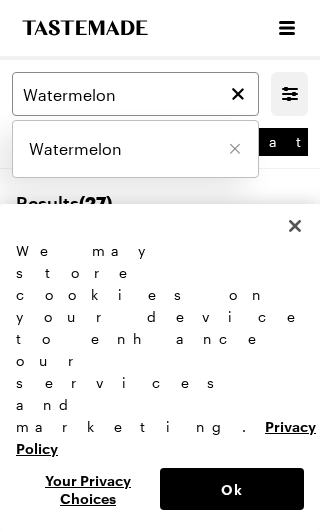click 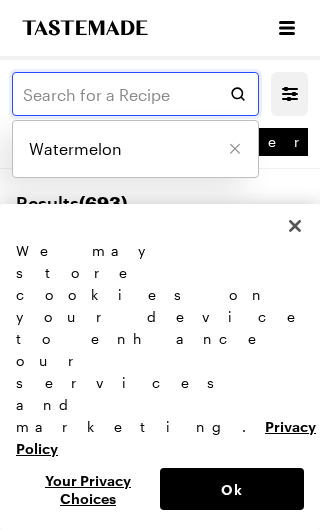 click at bounding box center (135, 94) 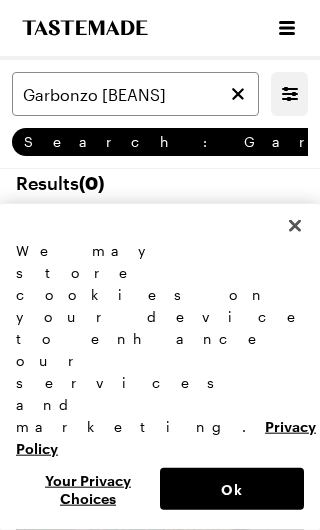 scroll, scrollTop: 0, scrollLeft: 0, axis: both 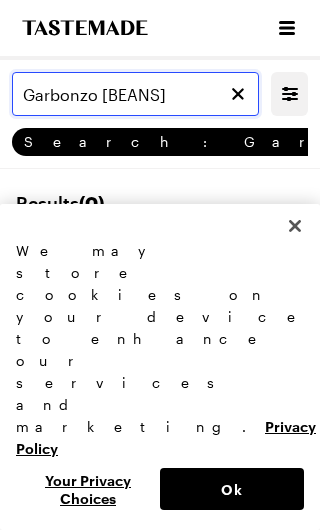 click on "Garbonzo [BEANS]" at bounding box center (135, 94) 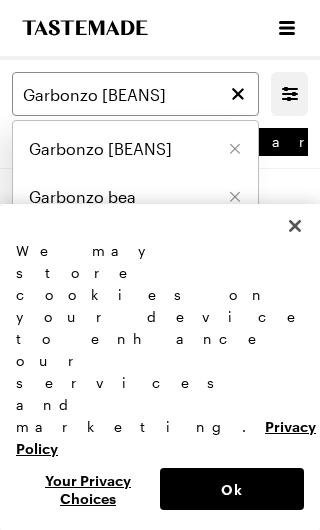 click on "Garbonzo [BEANS]" at bounding box center (100, 149) 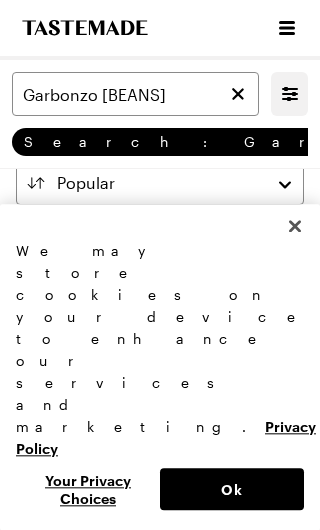 scroll, scrollTop: 95, scrollLeft: 0, axis: vertical 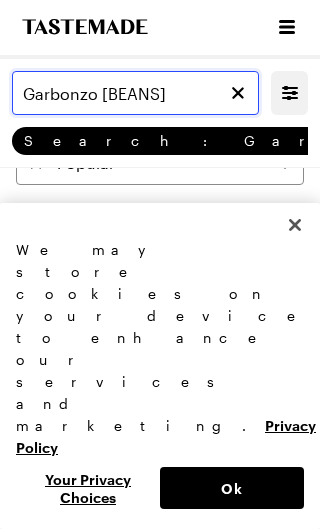 click on "Garbonzo [BEANS]" at bounding box center (135, 94) 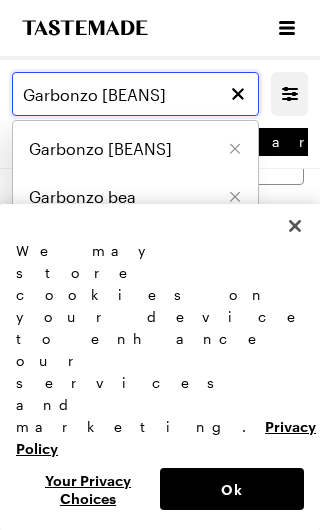 scroll, scrollTop: 52, scrollLeft: 0, axis: vertical 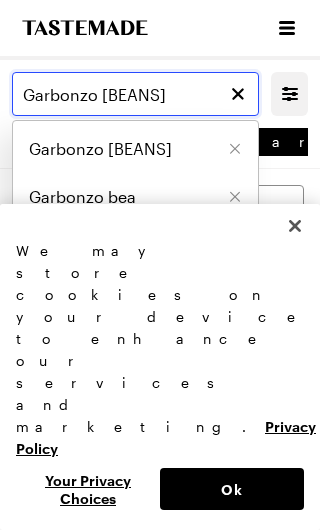 click on "Garbonzo [BEANS]" at bounding box center [135, 94] 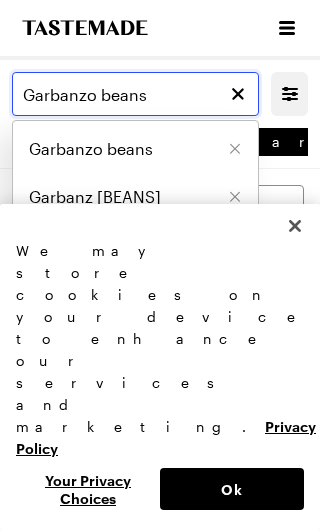 type on "Garbanzo beans" 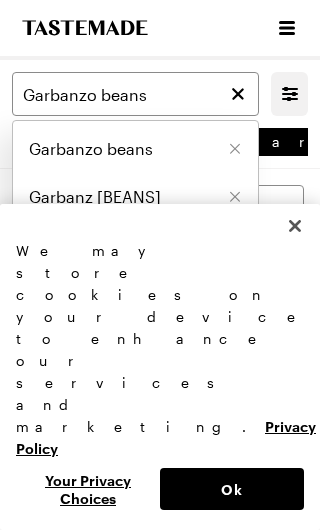 click on "Garbanzo beans" at bounding box center (91, 149) 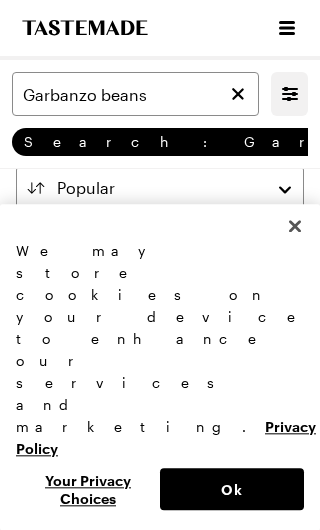 scroll, scrollTop: 0, scrollLeft: 0, axis: both 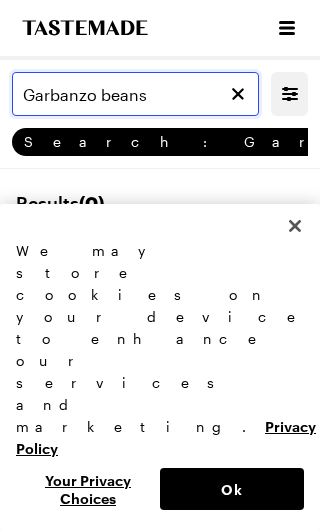 click on "Garbanzo beans" at bounding box center (135, 94) 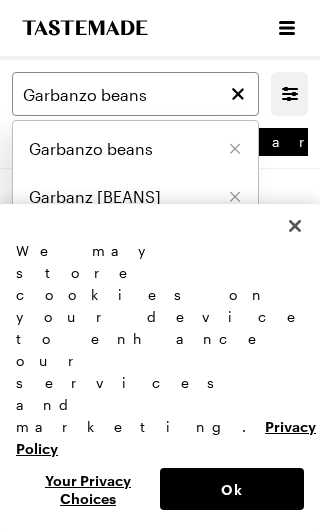 click on "Garbanzo beans" at bounding box center (91, 149) 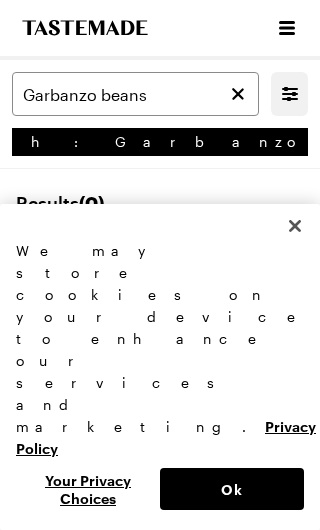 click 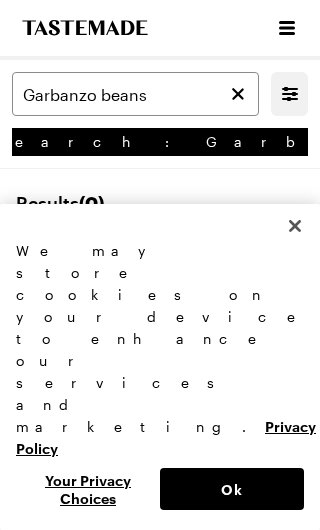 scroll, scrollTop: 0, scrollLeft: 37, axis: horizontal 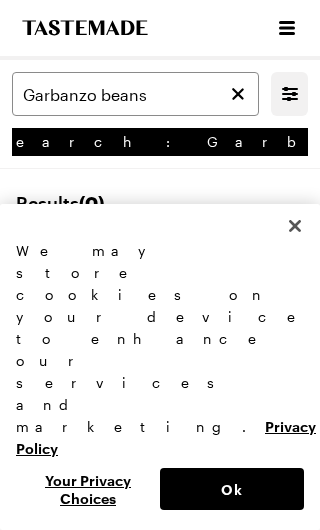 click on "Garbonzo beans Filters Search: Garbanzo beans Beverage Search" at bounding box center (160, 114) 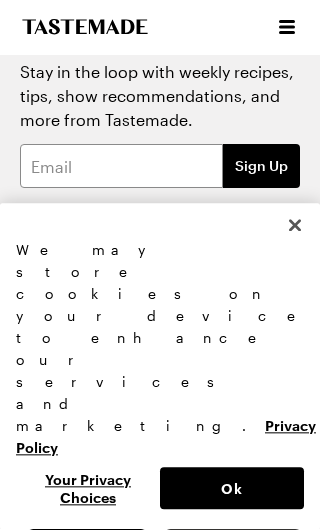 scroll, scrollTop: 924, scrollLeft: 0, axis: vertical 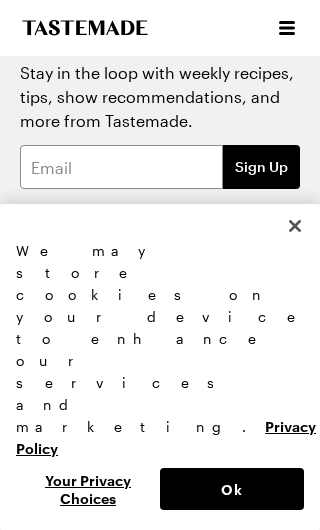 click at bounding box center [295, 226] 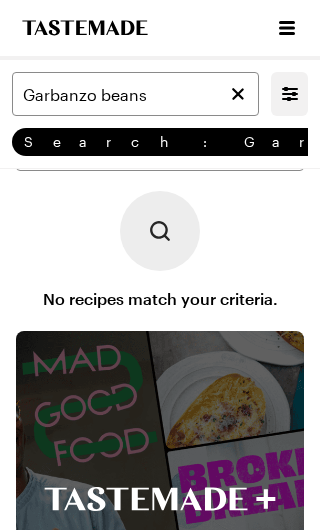 scroll, scrollTop: 0, scrollLeft: 0, axis: both 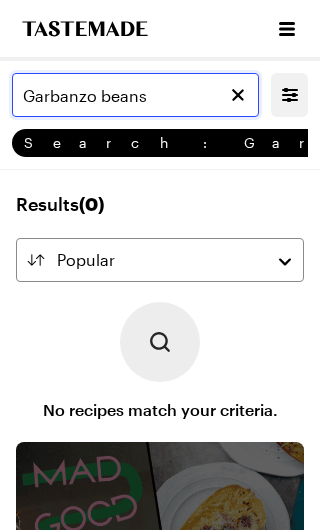 click on "Garbanzo beans" at bounding box center (135, 94) 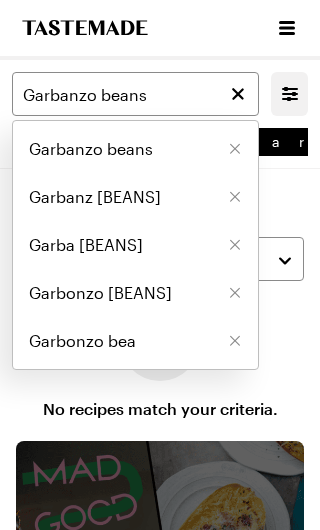 click on "Garbanzo beans" at bounding box center (91, 149) 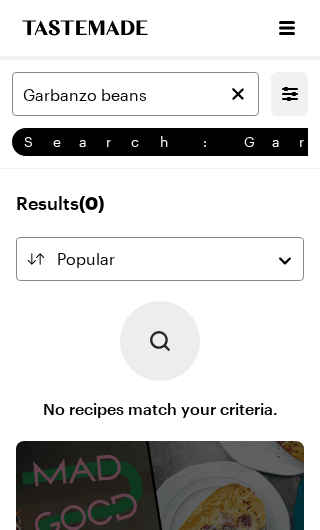 click 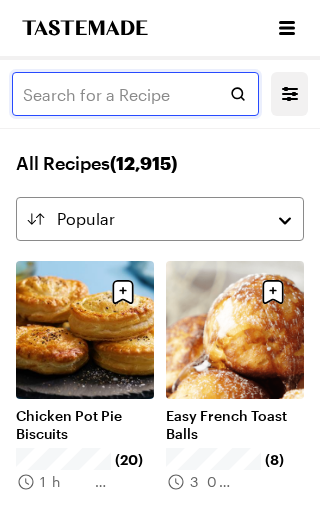 click at bounding box center (135, 94) 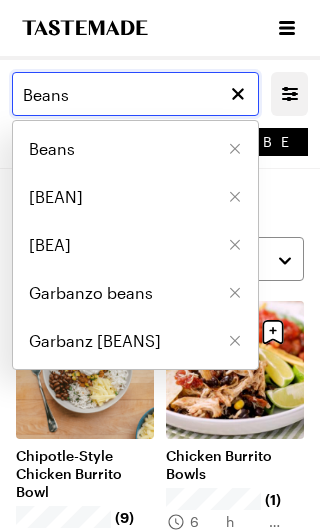 type on "Beans" 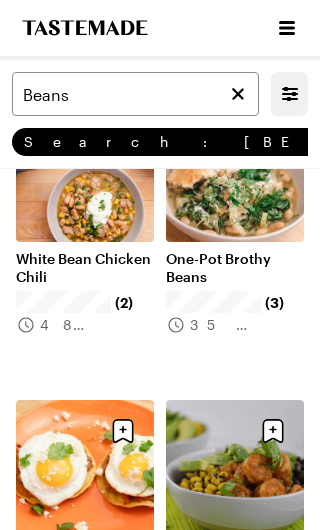scroll, scrollTop: 494, scrollLeft: 0, axis: vertical 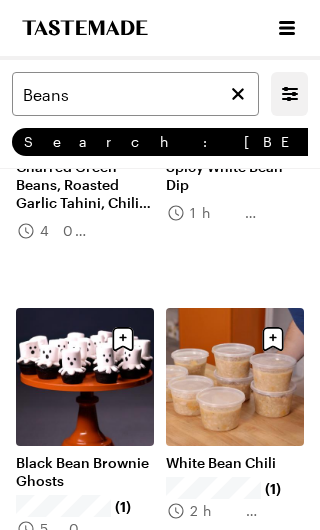 click on "White Bean Chili" at bounding box center [235, 463] 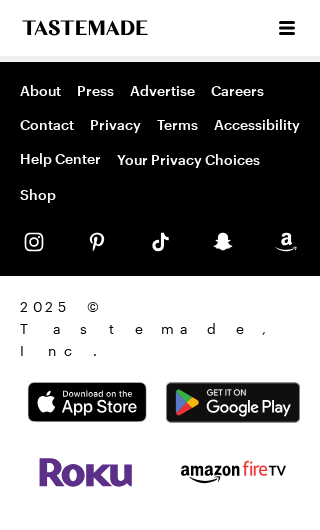 scroll, scrollTop: 31, scrollLeft: 0, axis: vertical 